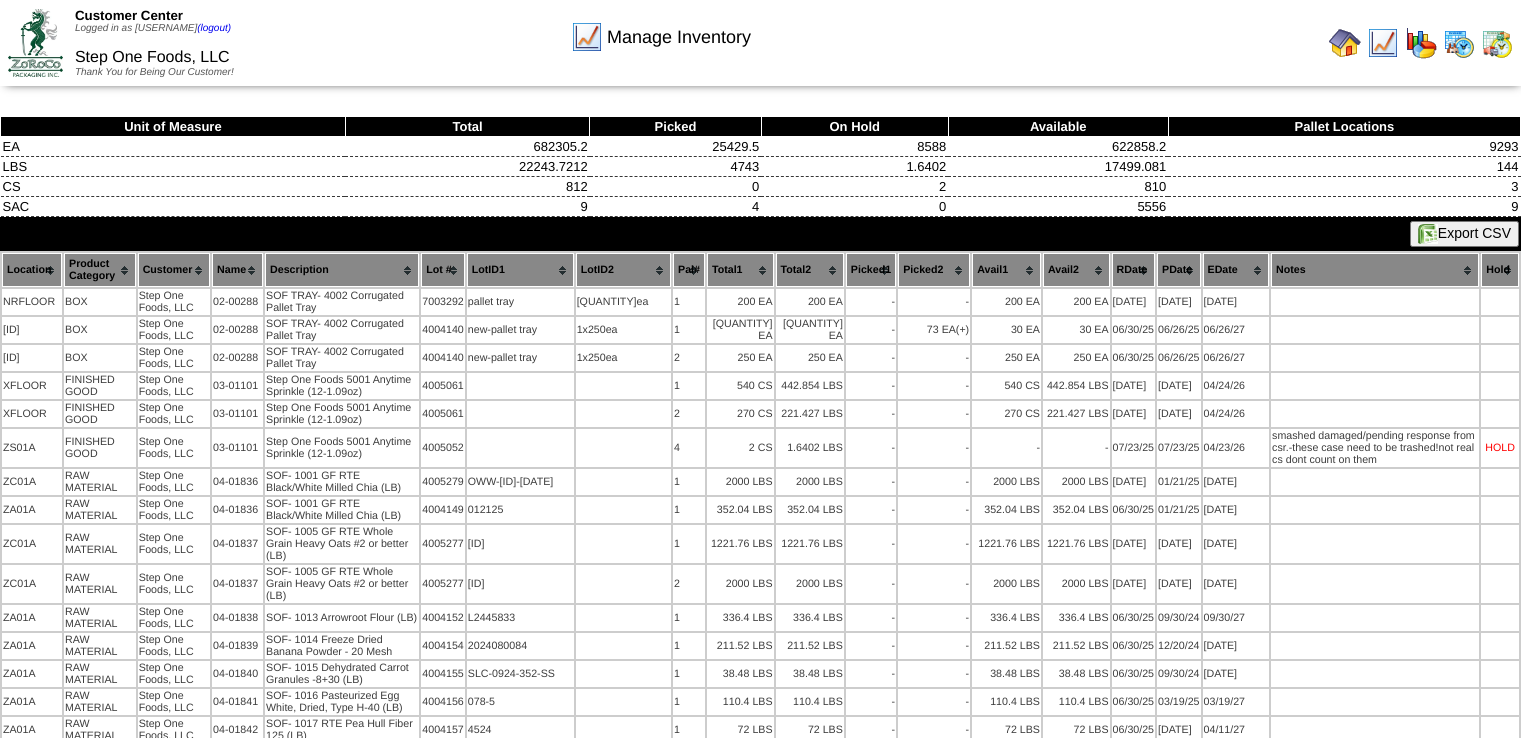 scroll, scrollTop: 0, scrollLeft: 0, axis: both 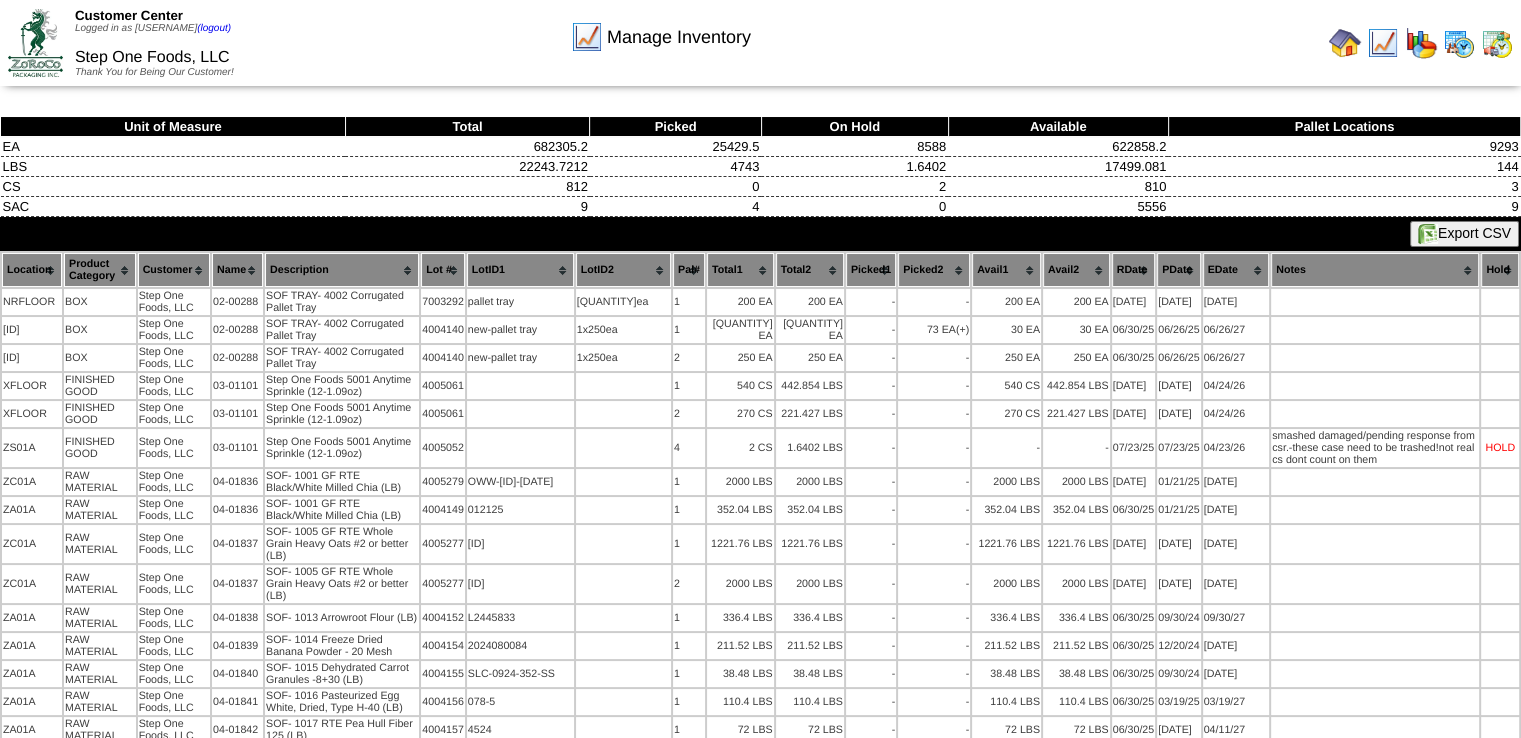 click at bounding box center (1497, 43) 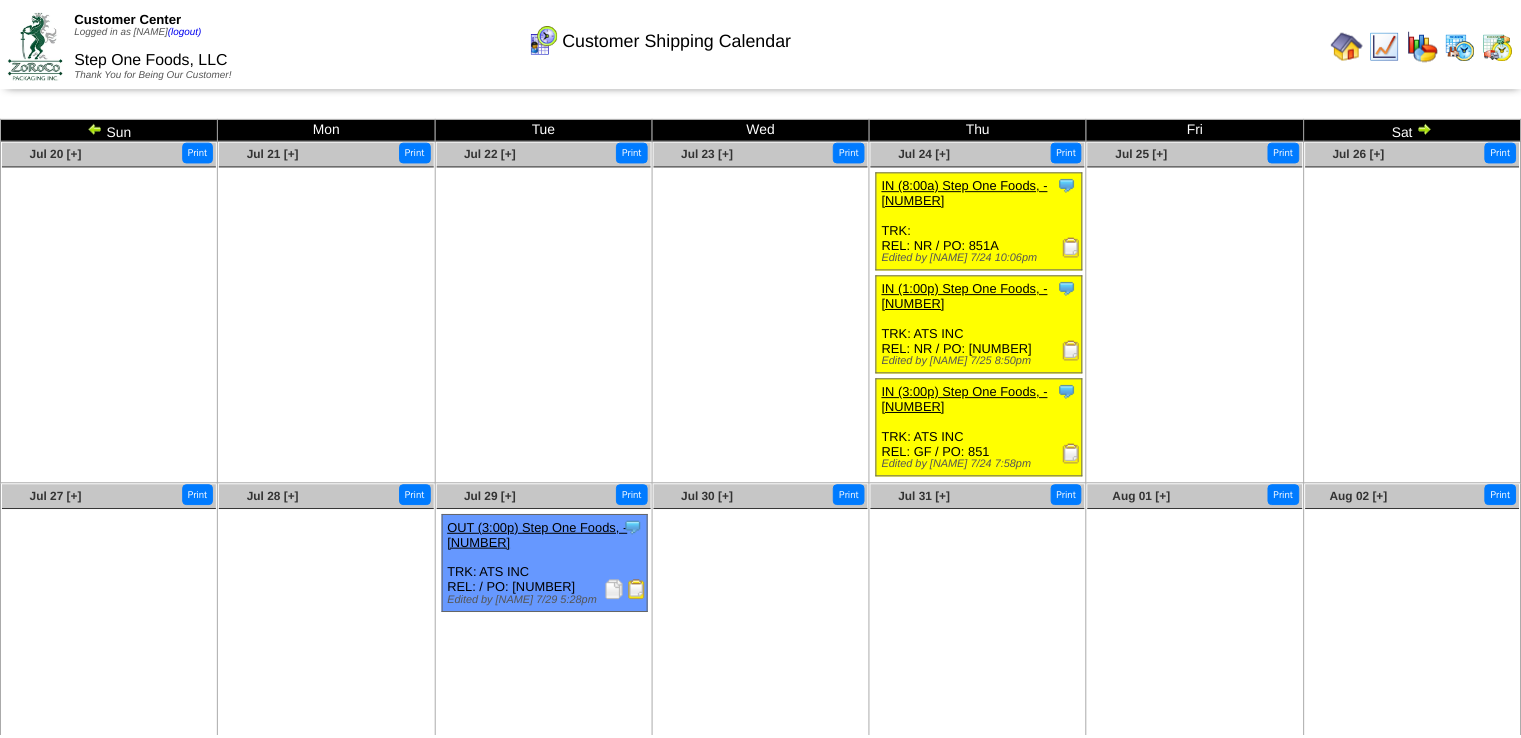 scroll, scrollTop: 0, scrollLeft: 0, axis: both 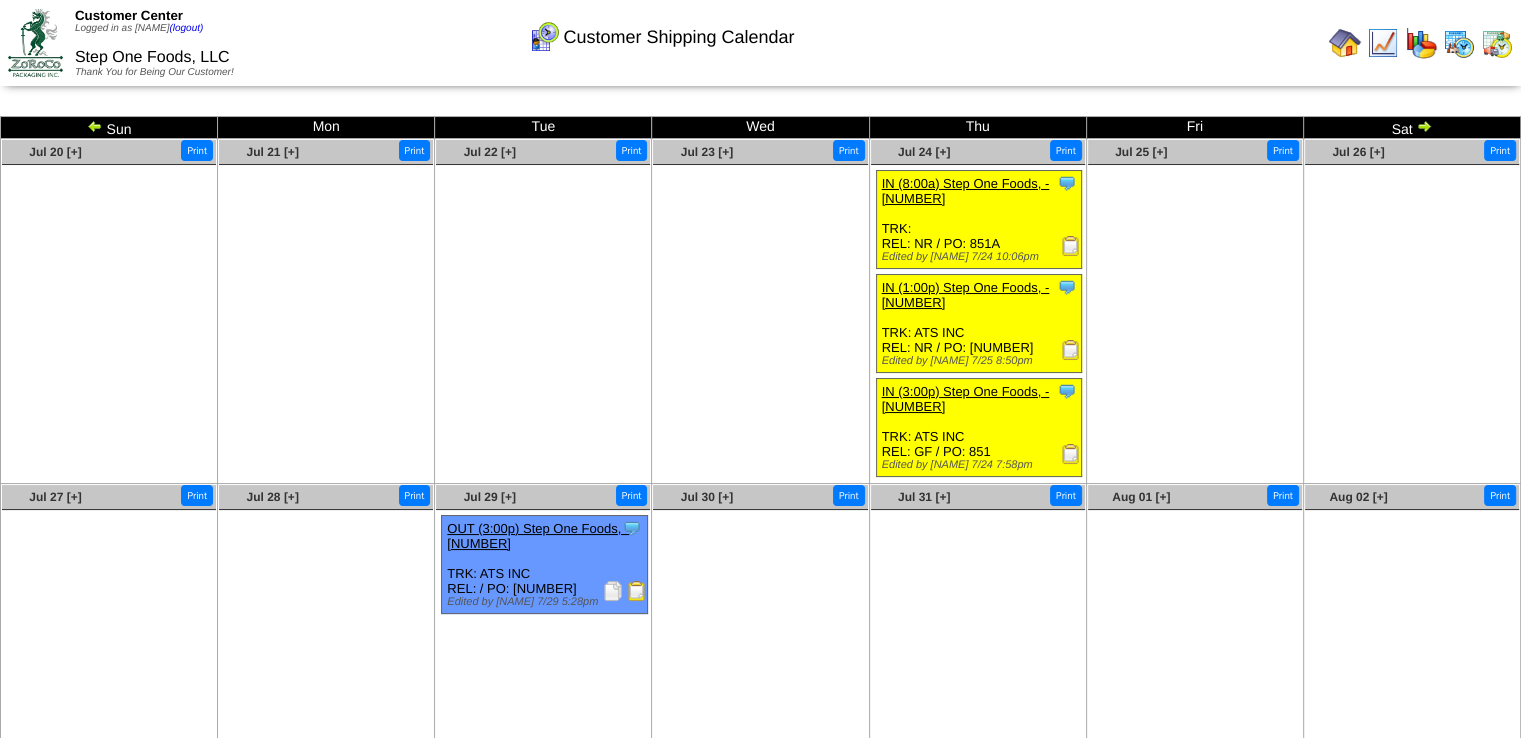 click at bounding box center [1345, 43] 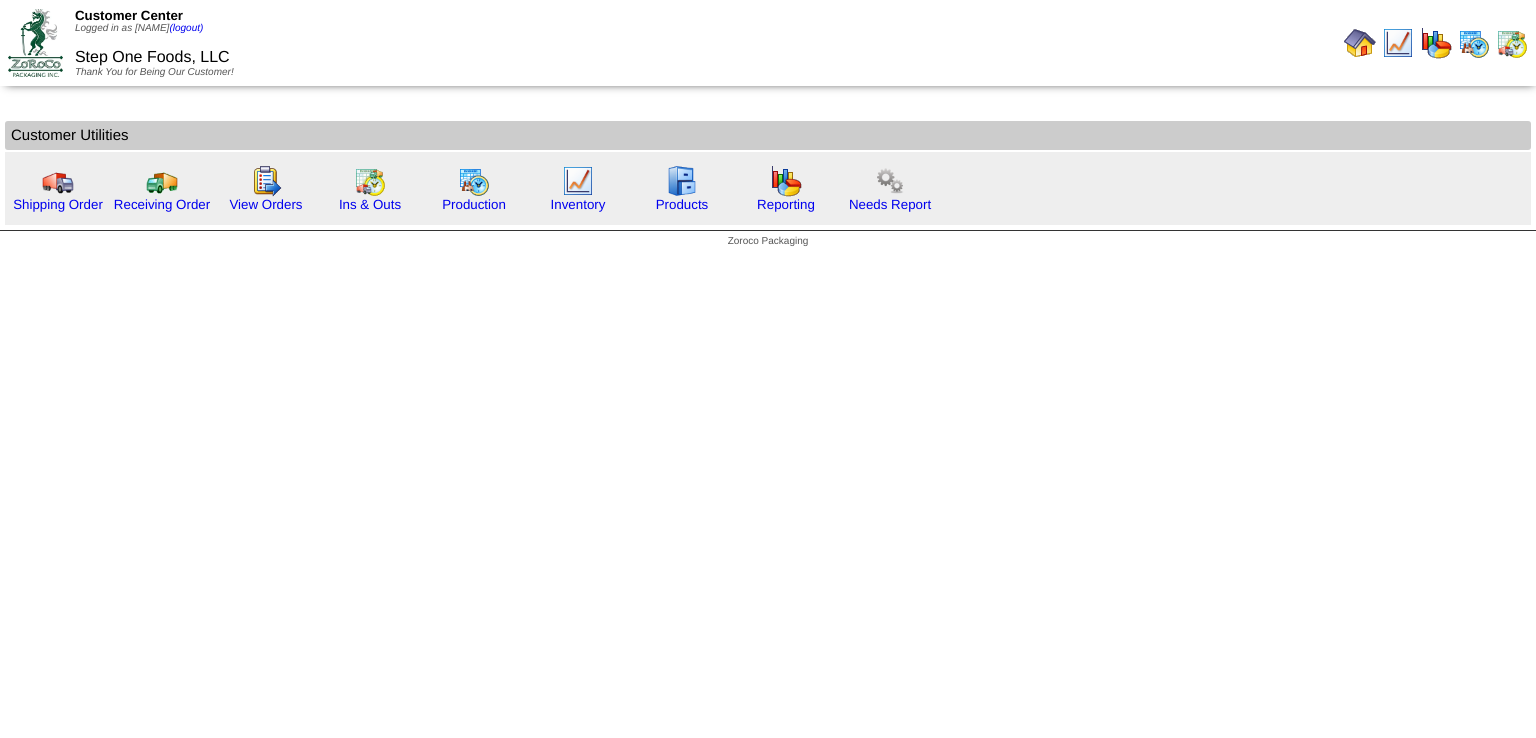 scroll, scrollTop: 0, scrollLeft: 0, axis: both 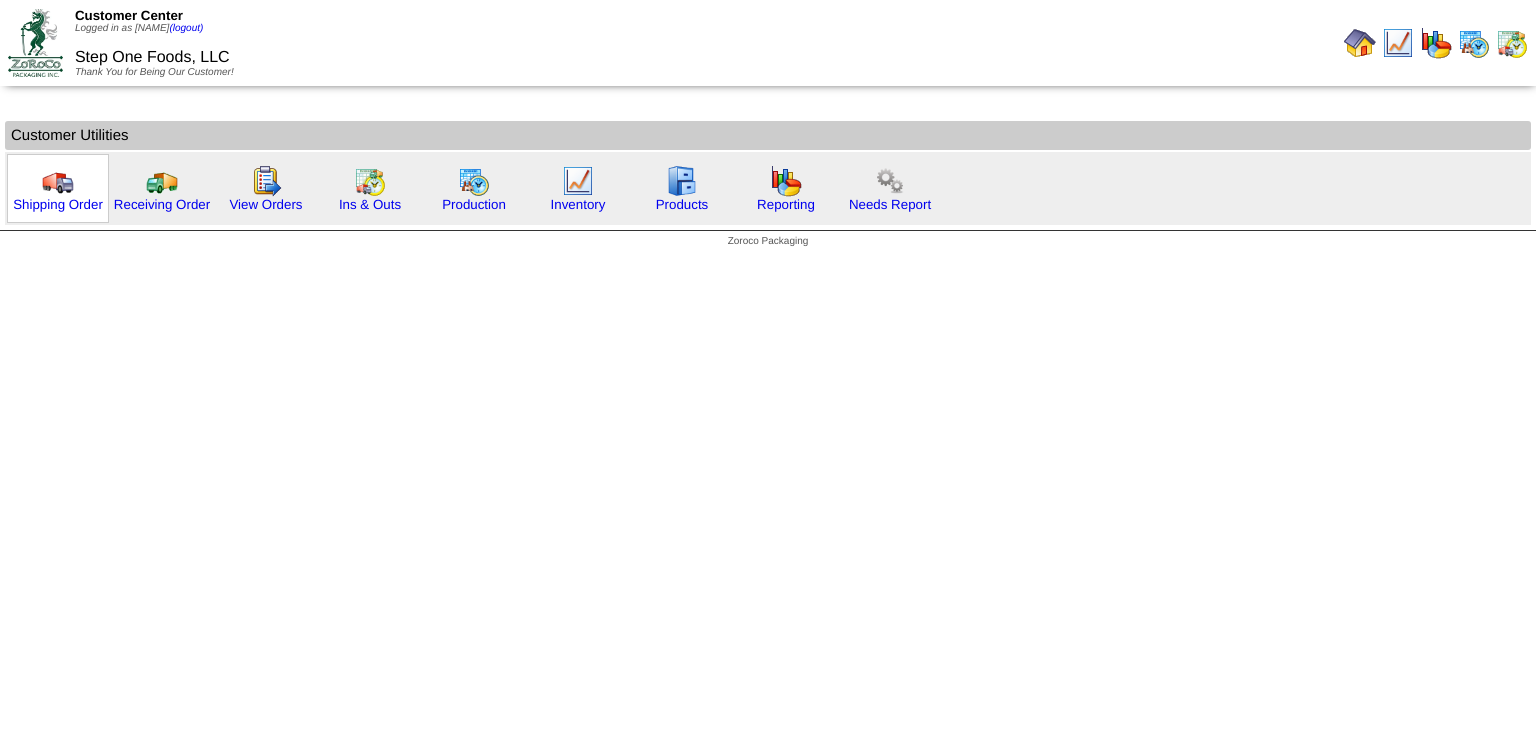 click on "Shipping Order" at bounding box center [58, 188] 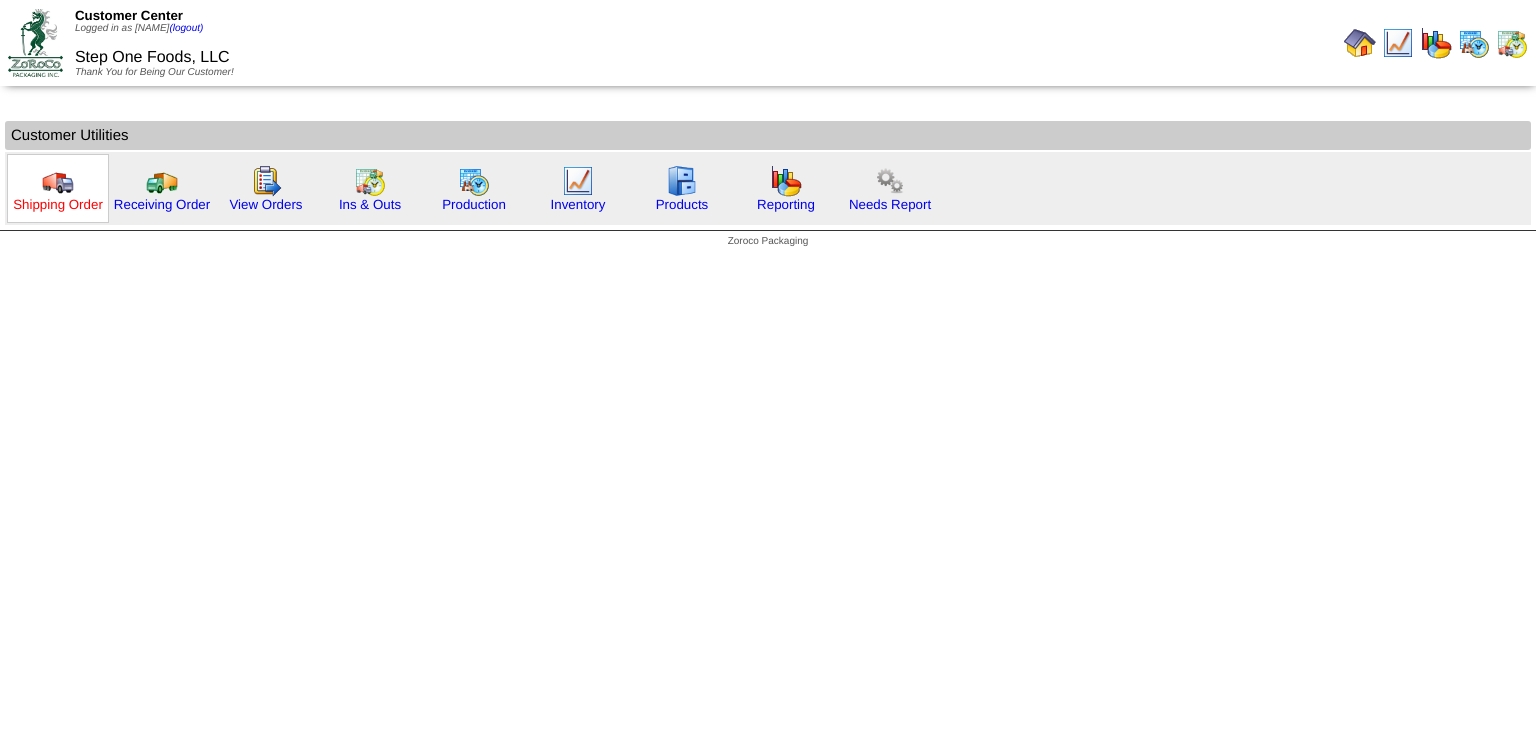 click on "Shipping Order" at bounding box center (58, 204) 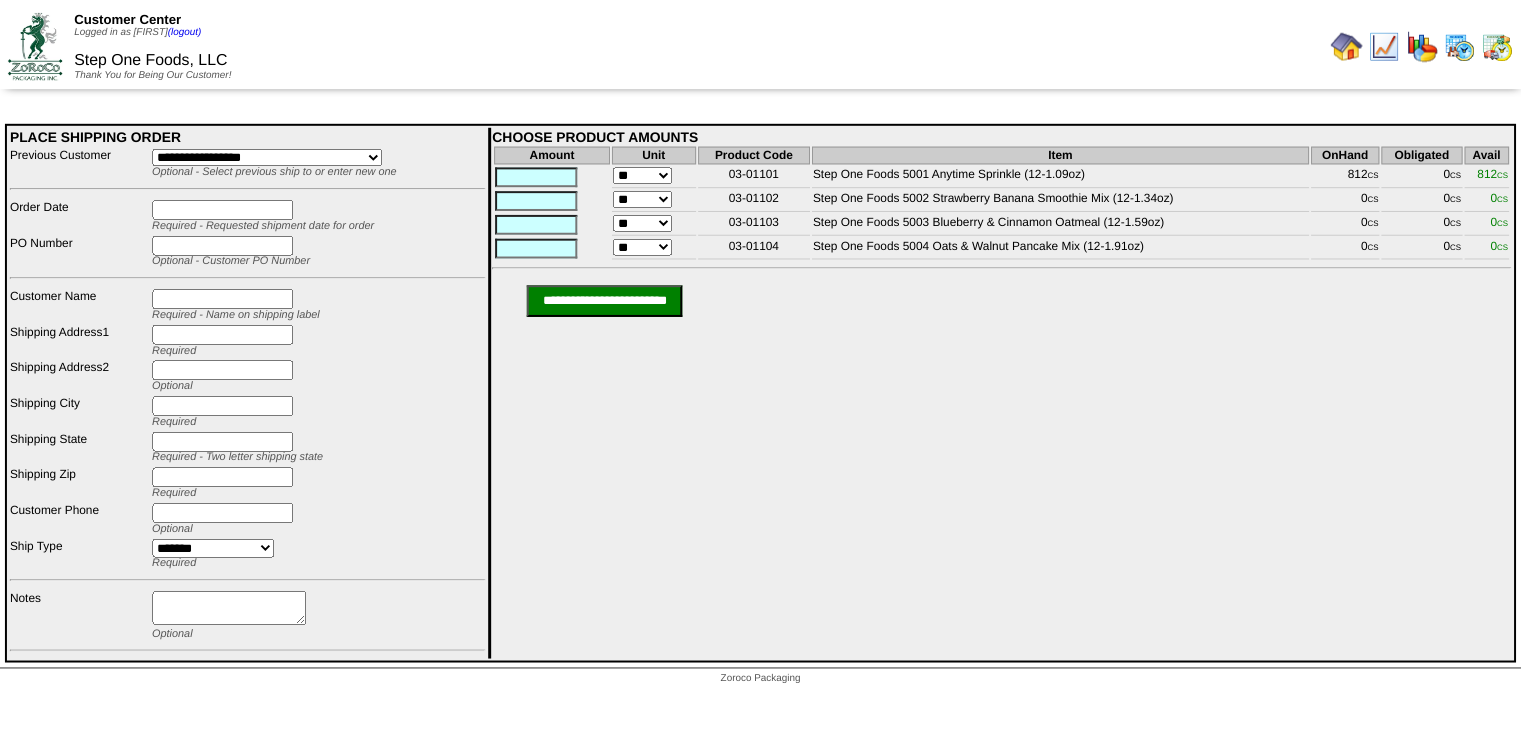 scroll, scrollTop: 0, scrollLeft: 0, axis: both 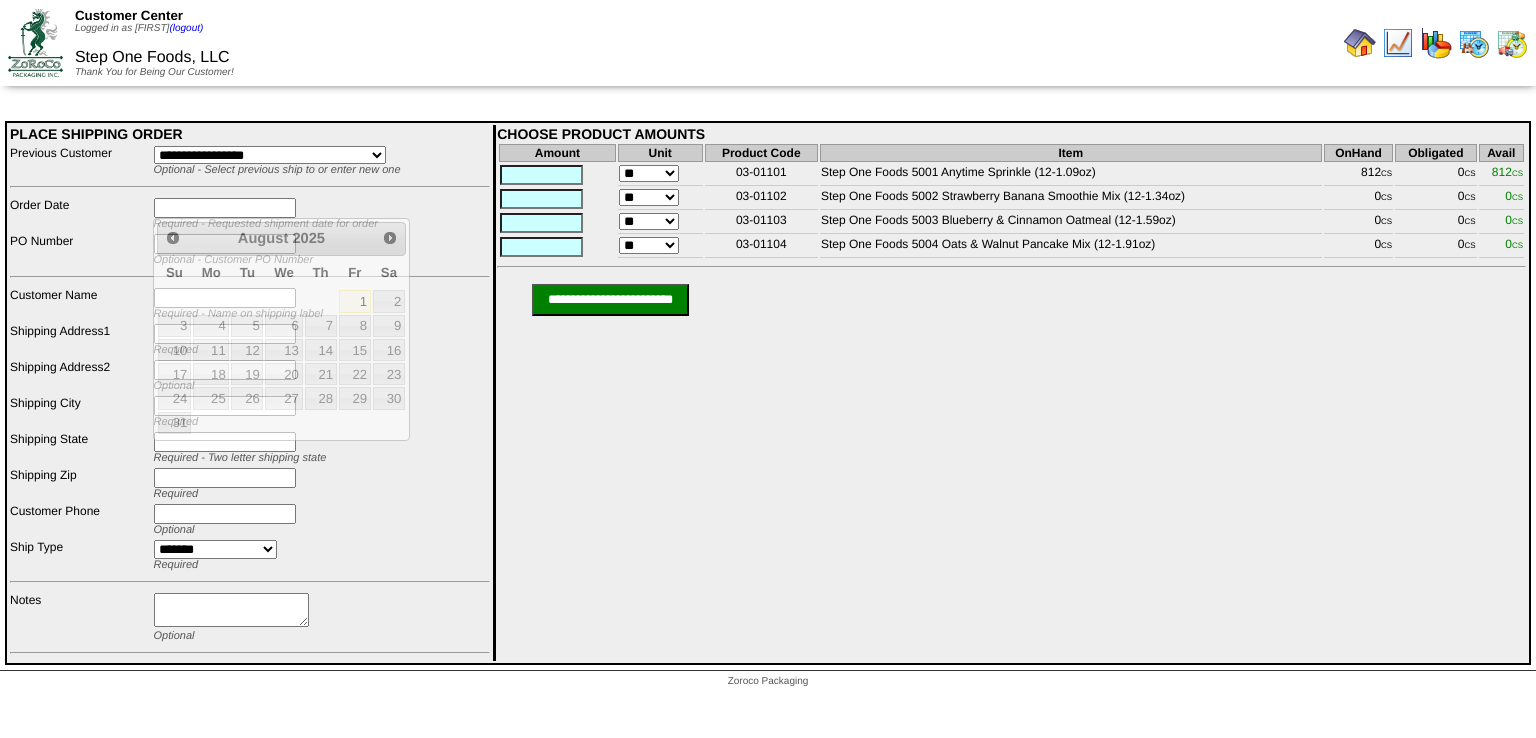 click at bounding box center [225, 208] 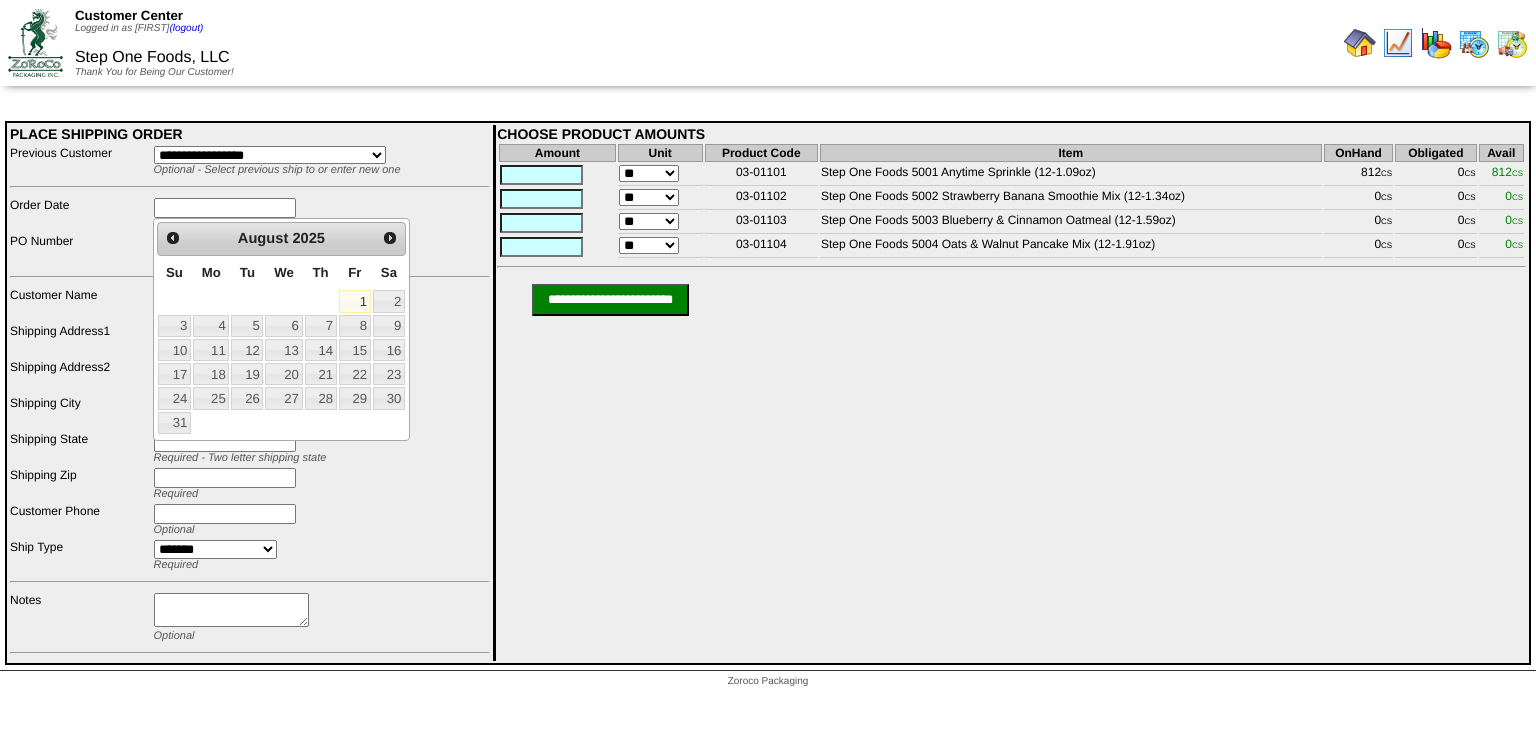 click on "Optional - Customer PO Number" at bounding box center (322, 250) 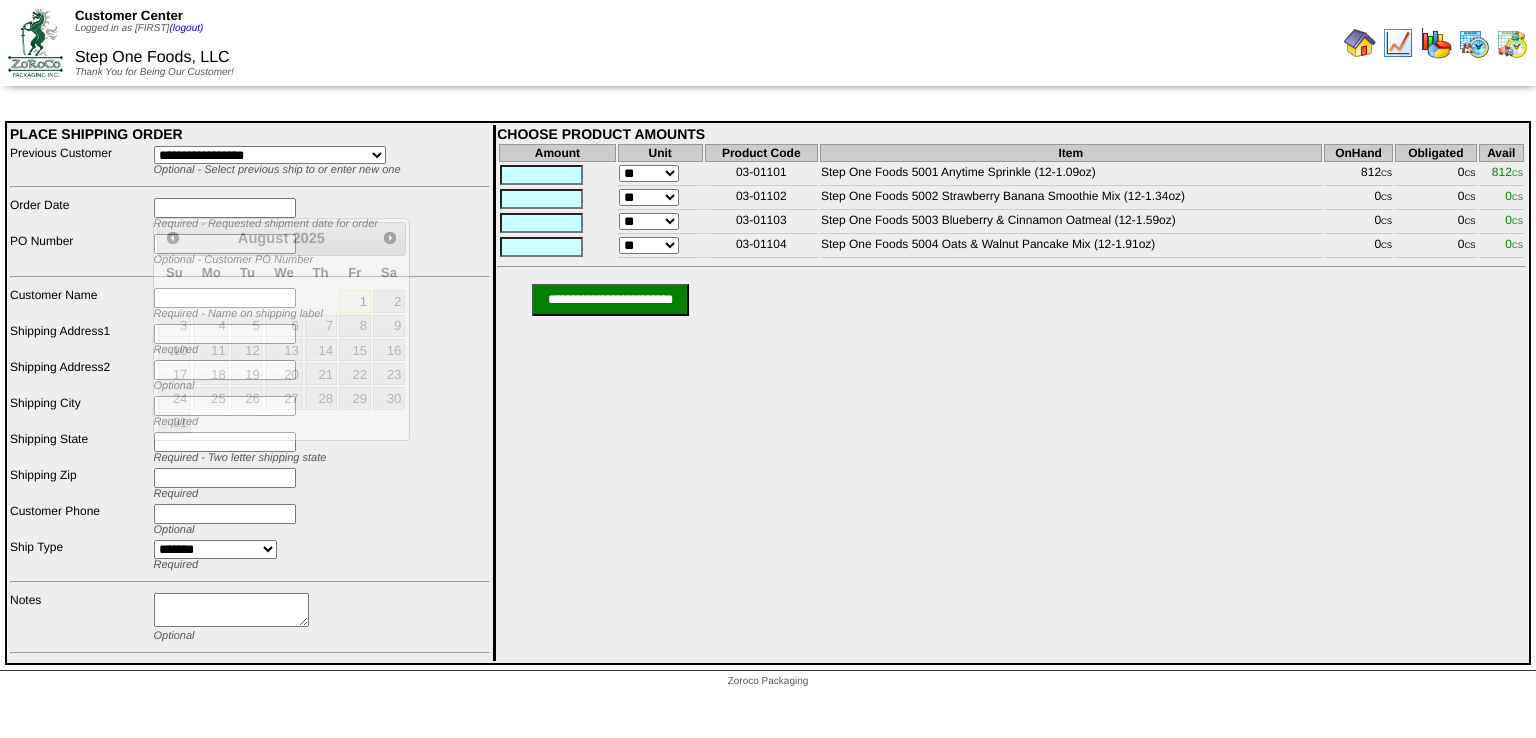 click at bounding box center [225, 208] 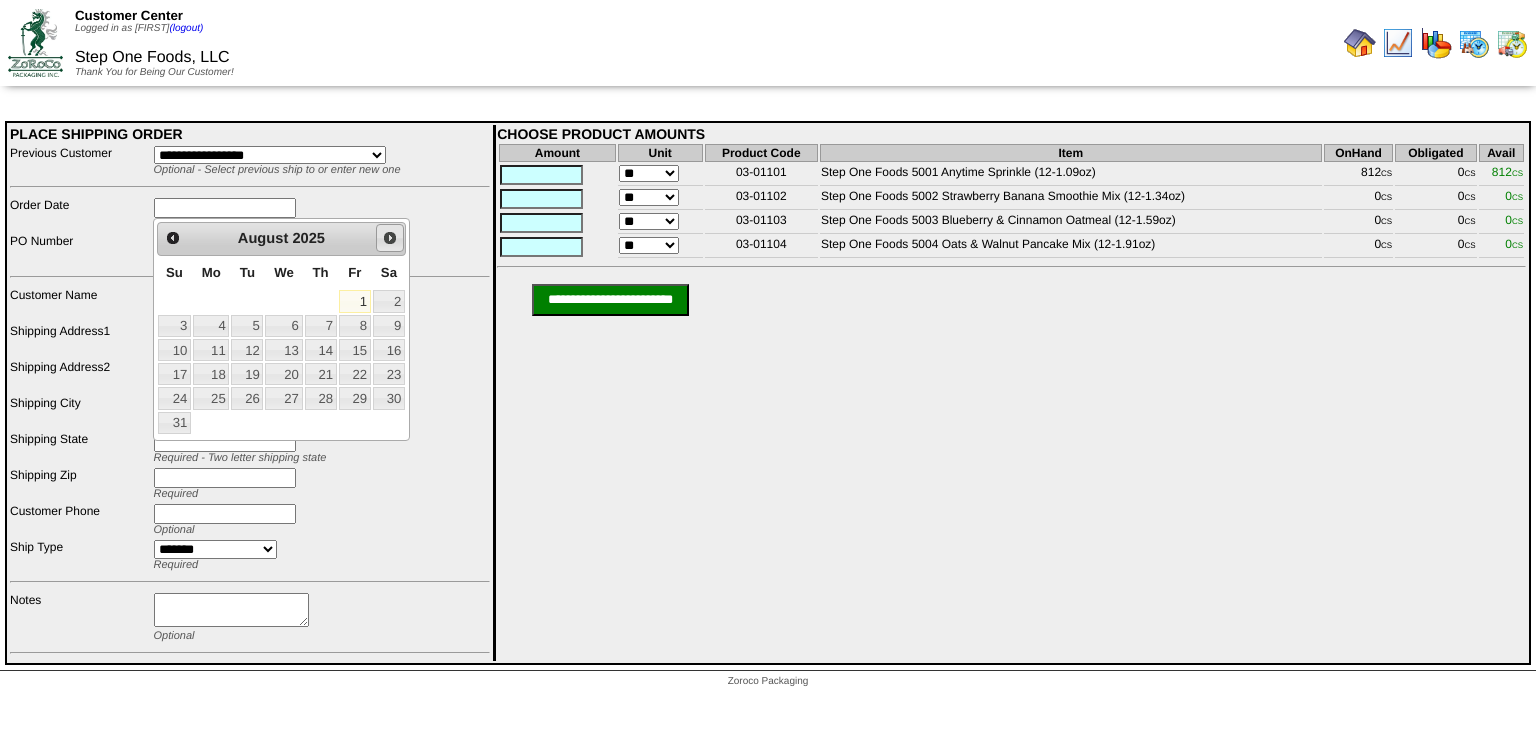 click on "Next" at bounding box center [390, 238] 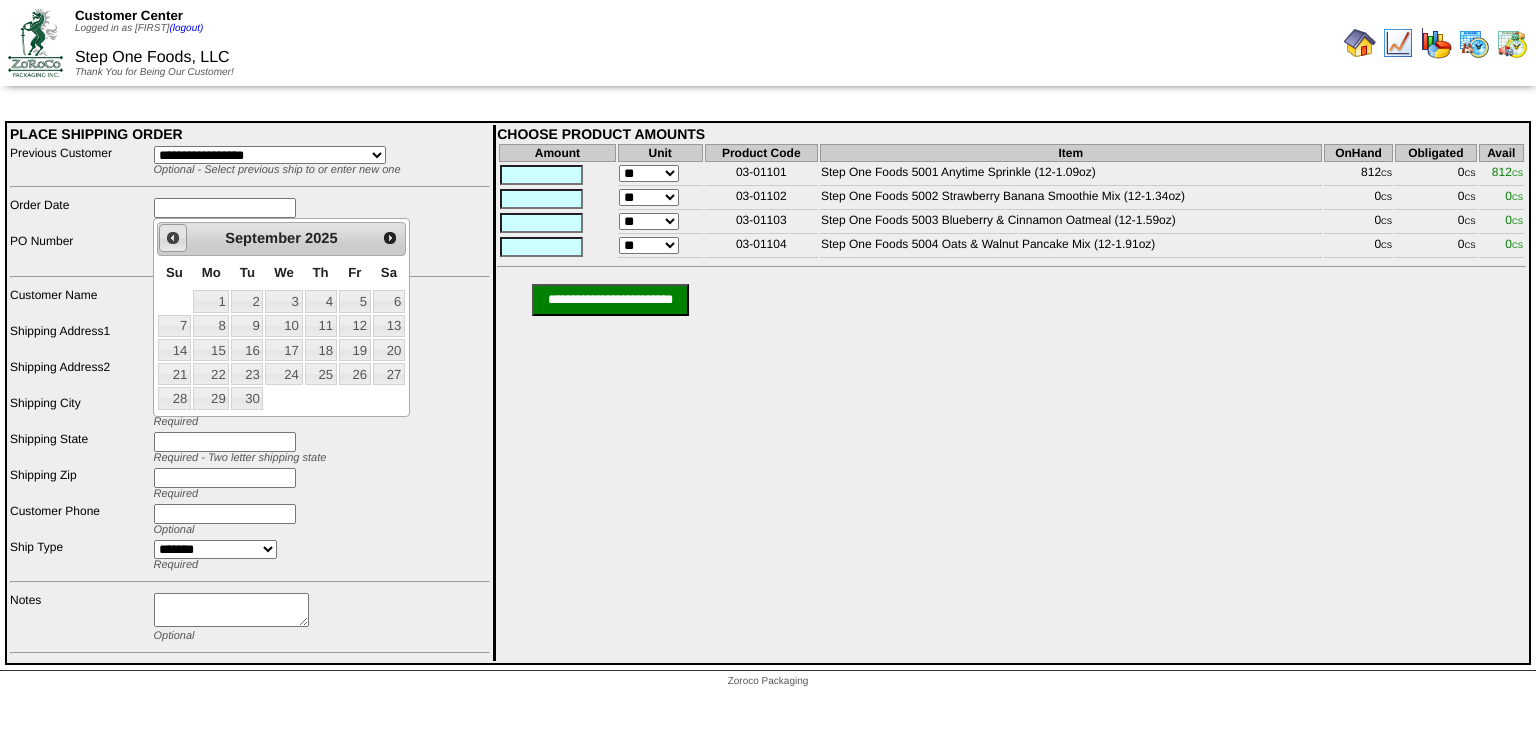 click on "Prev" at bounding box center (173, 238) 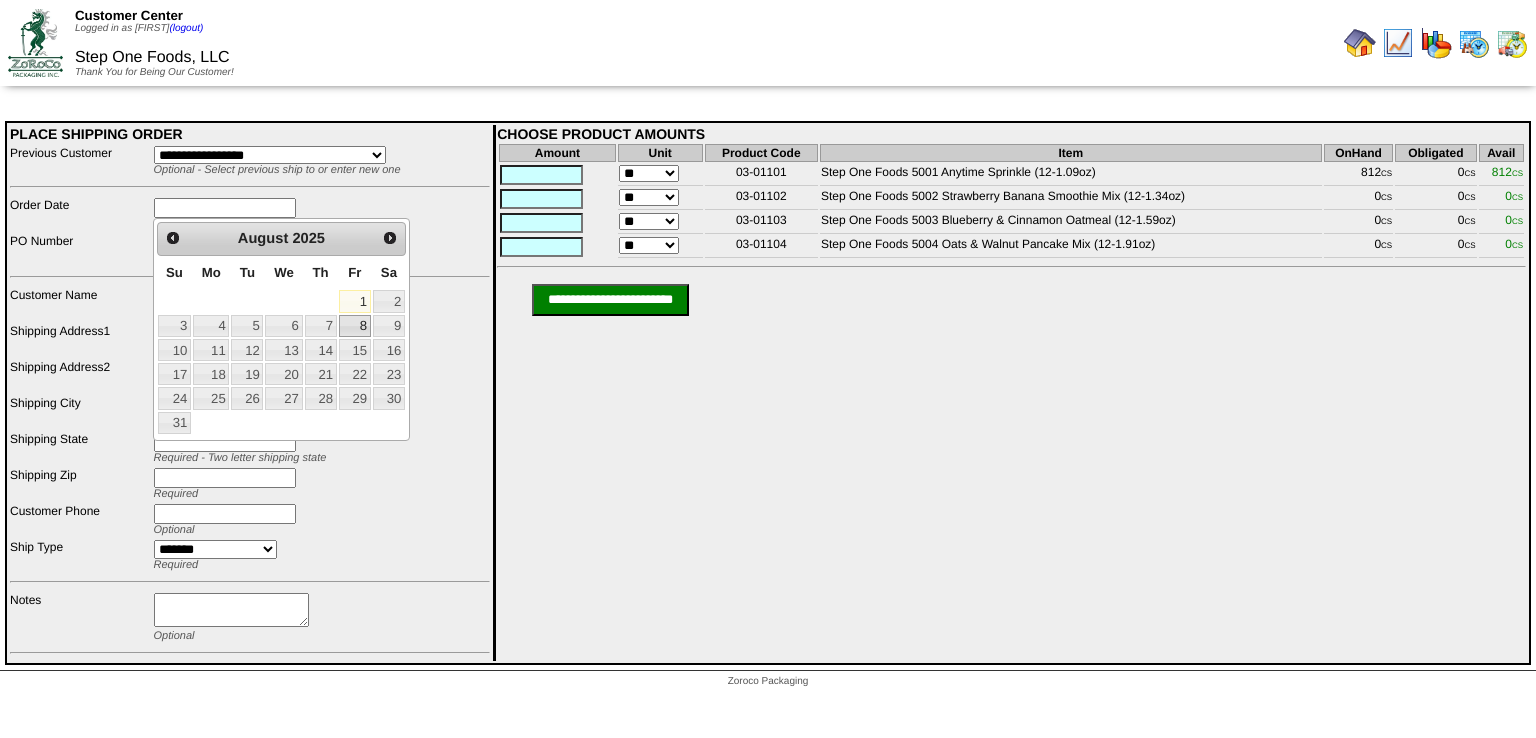 click on "8" at bounding box center [355, 326] 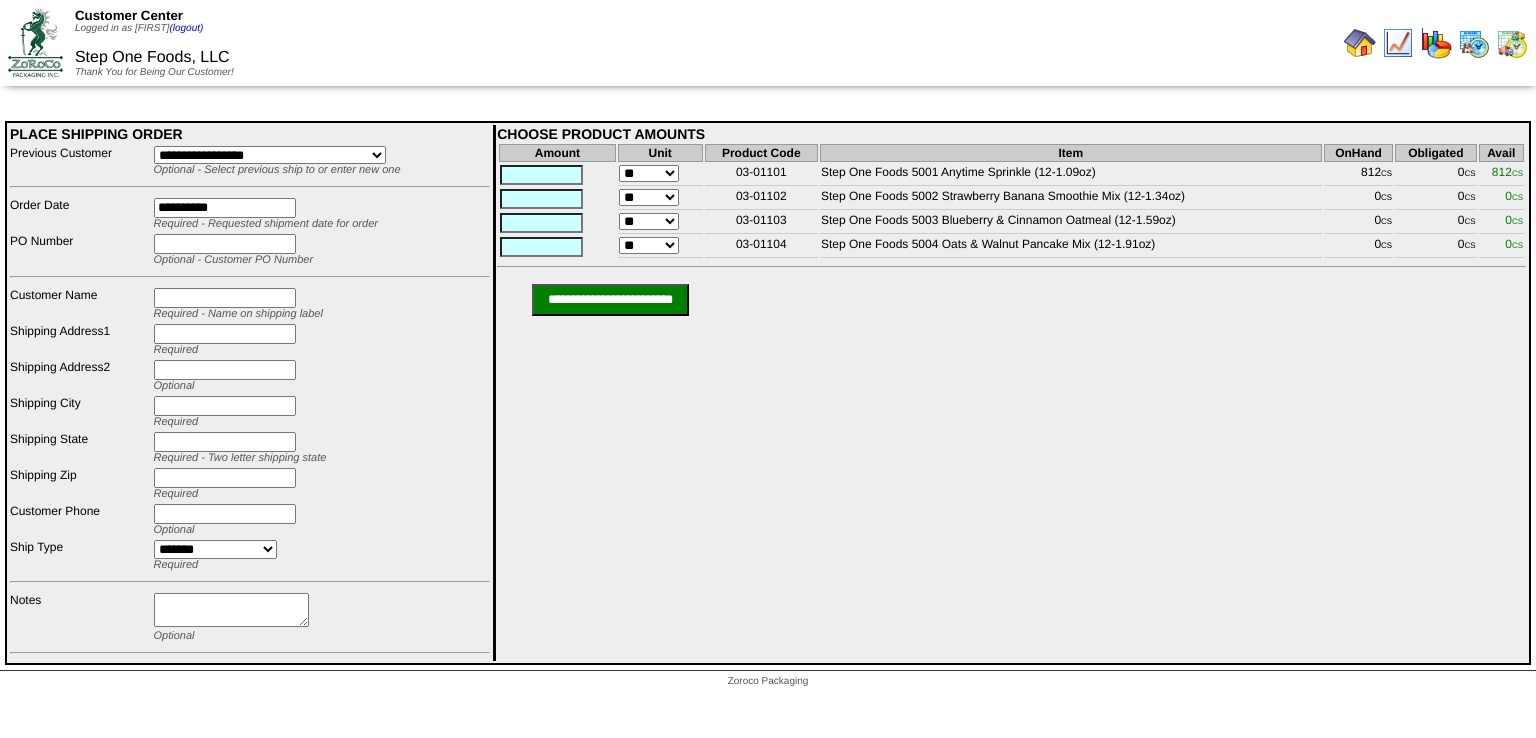 click at bounding box center [225, 244] 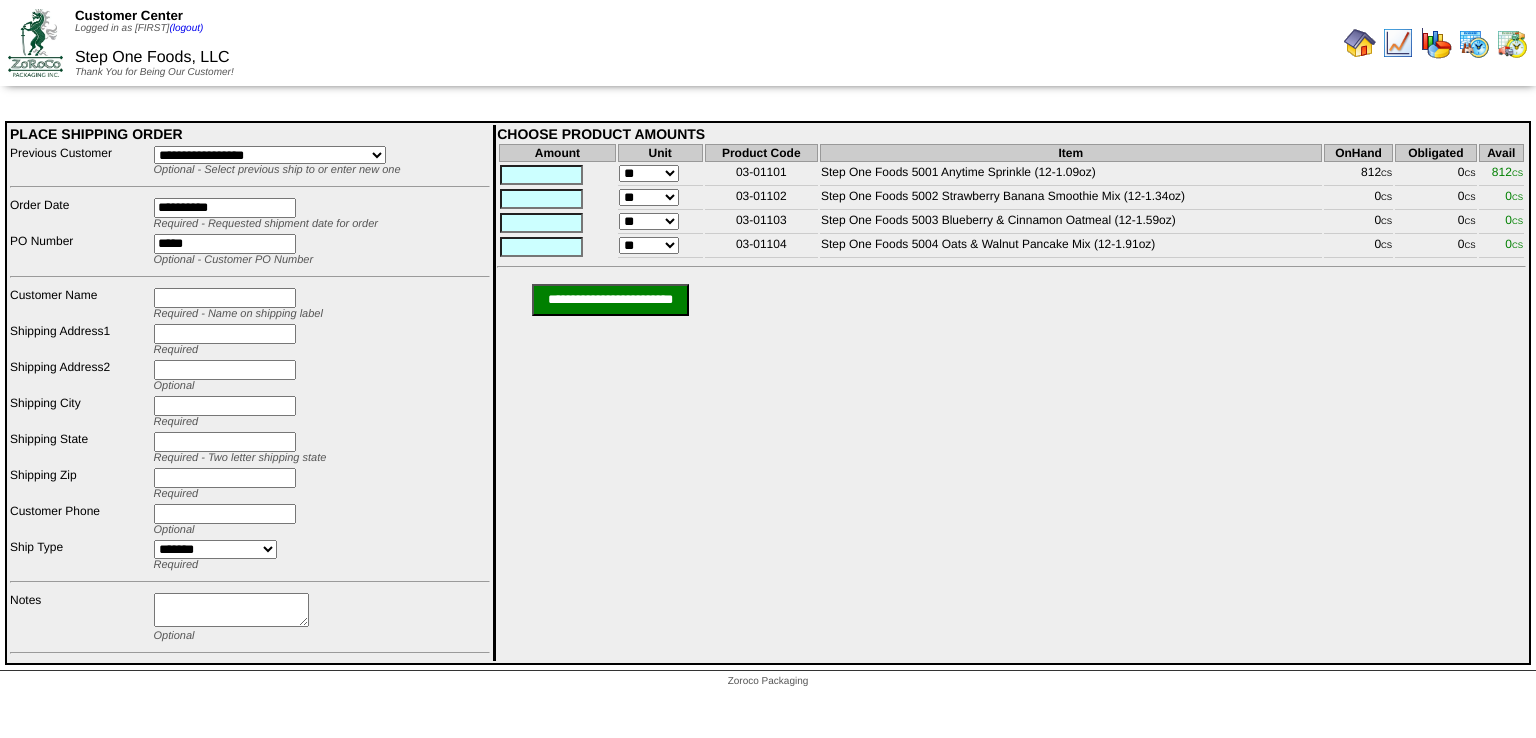 click at bounding box center (225, 298) 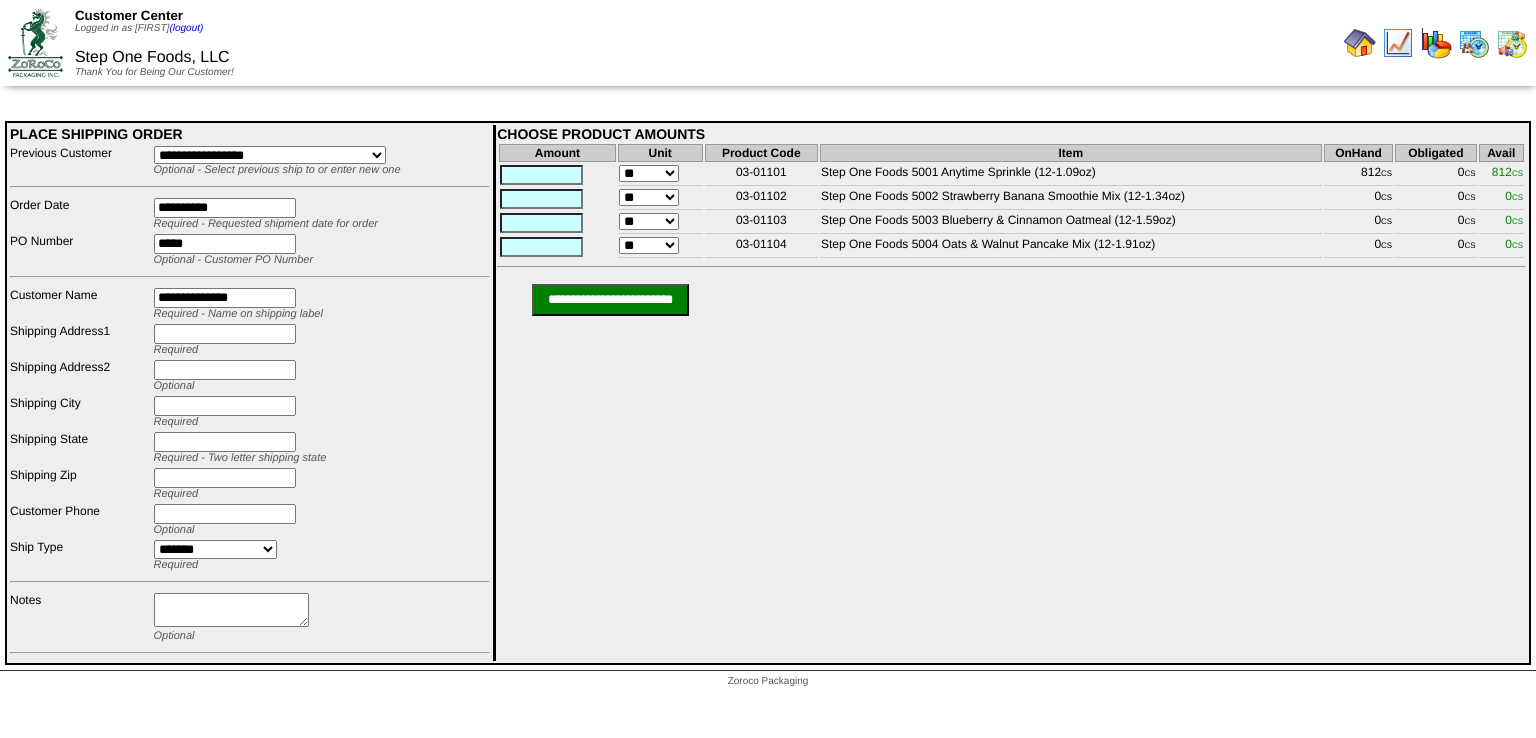 type on "**********" 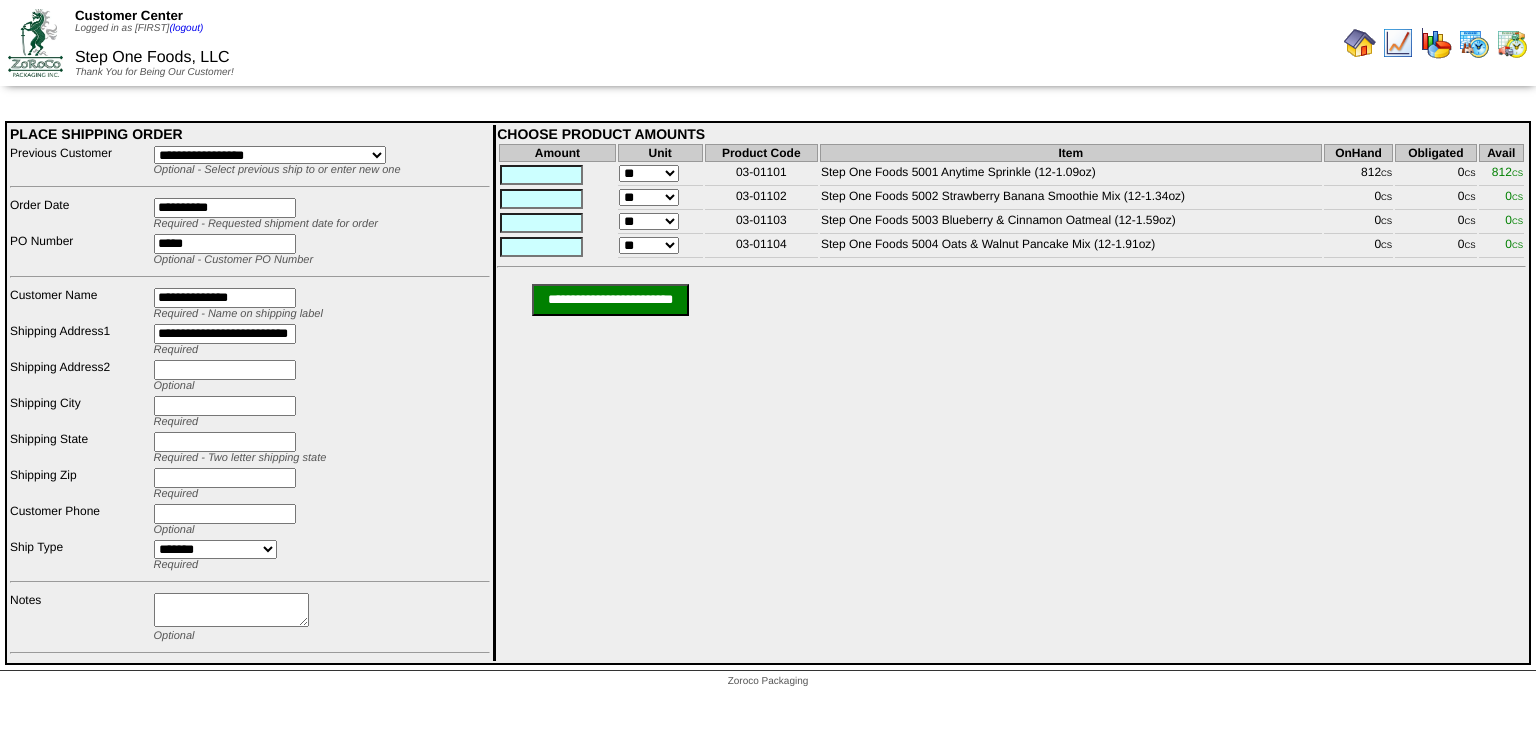 type on "**********" 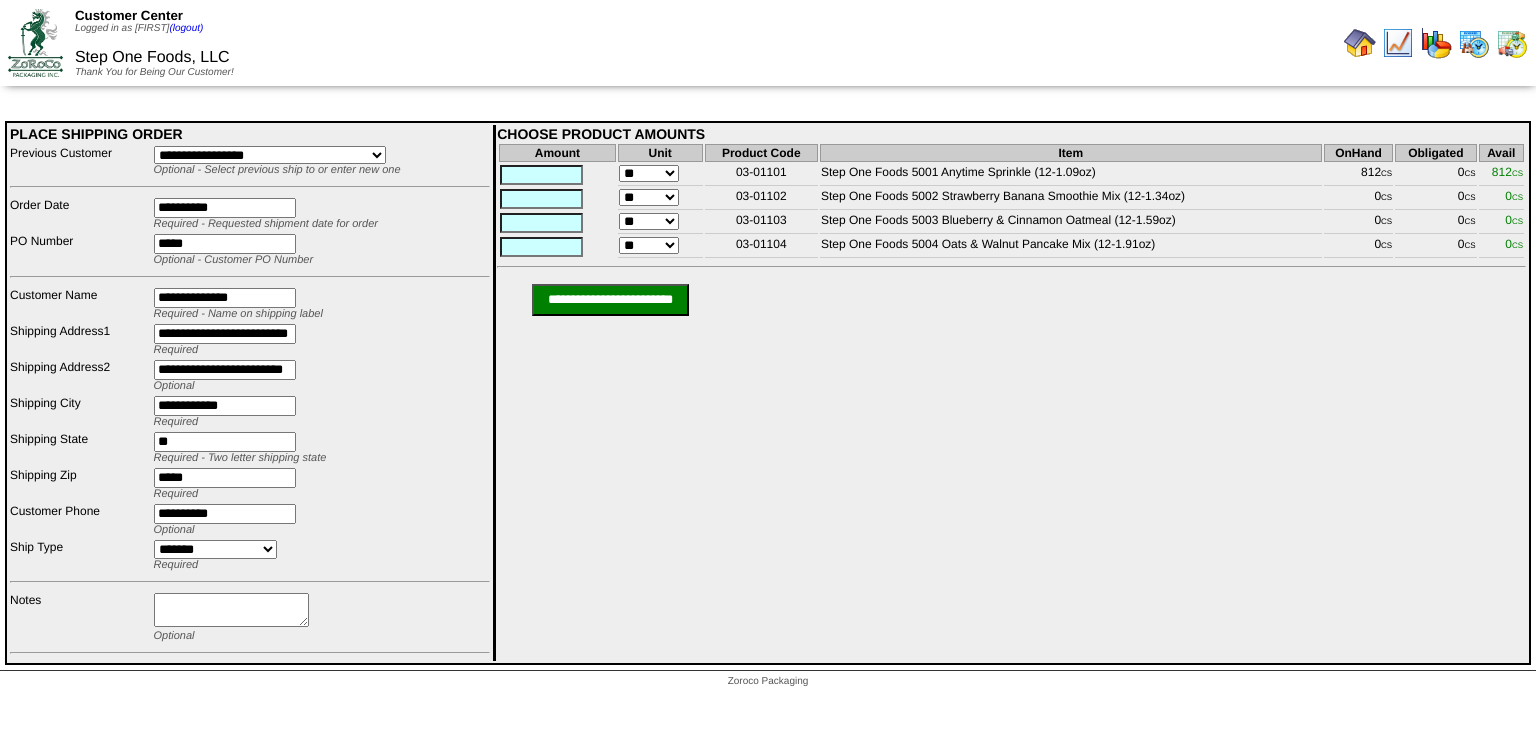 drag, startPoint x: 316, startPoint y: 337, endPoint x: 304, endPoint y: 336, distance: 12.0415945 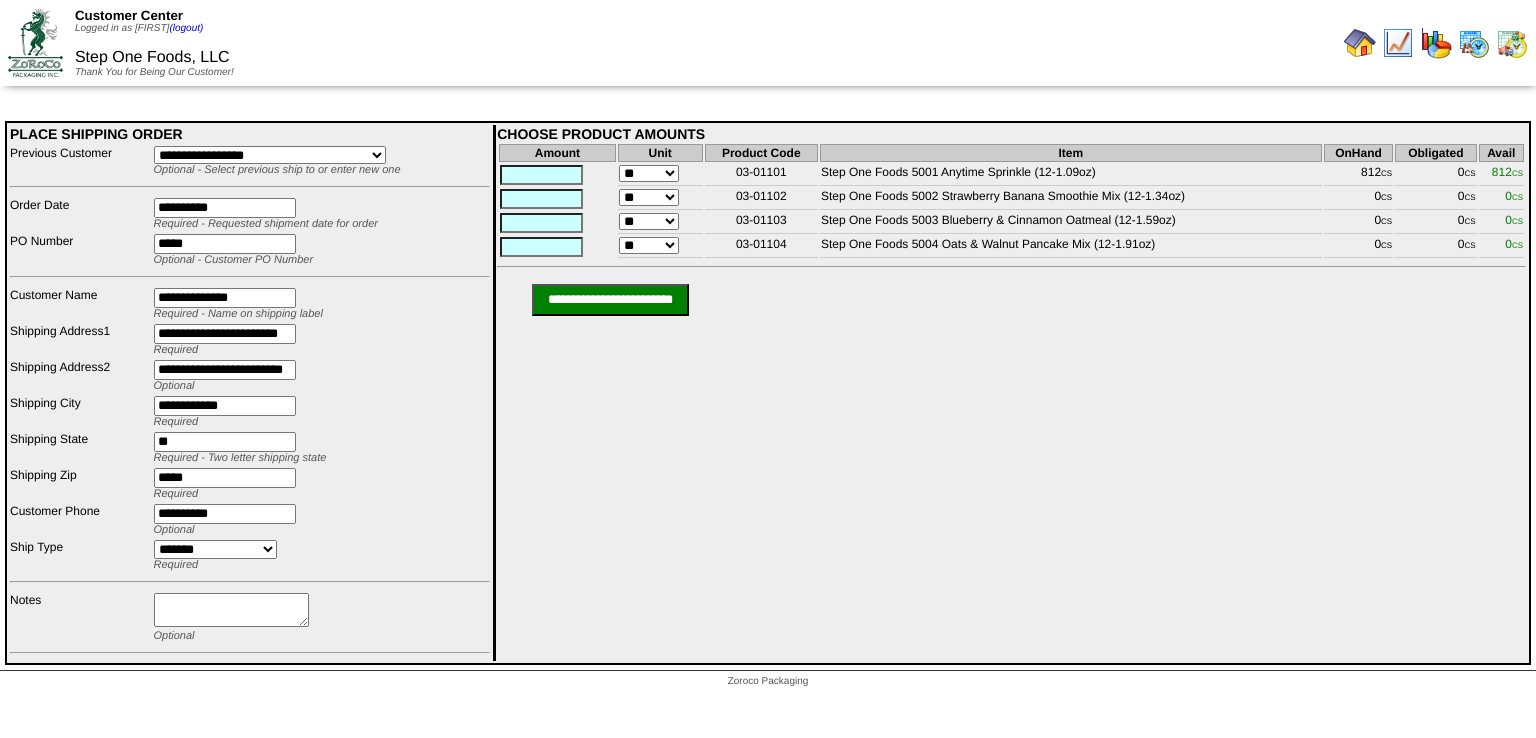 type on "**********" 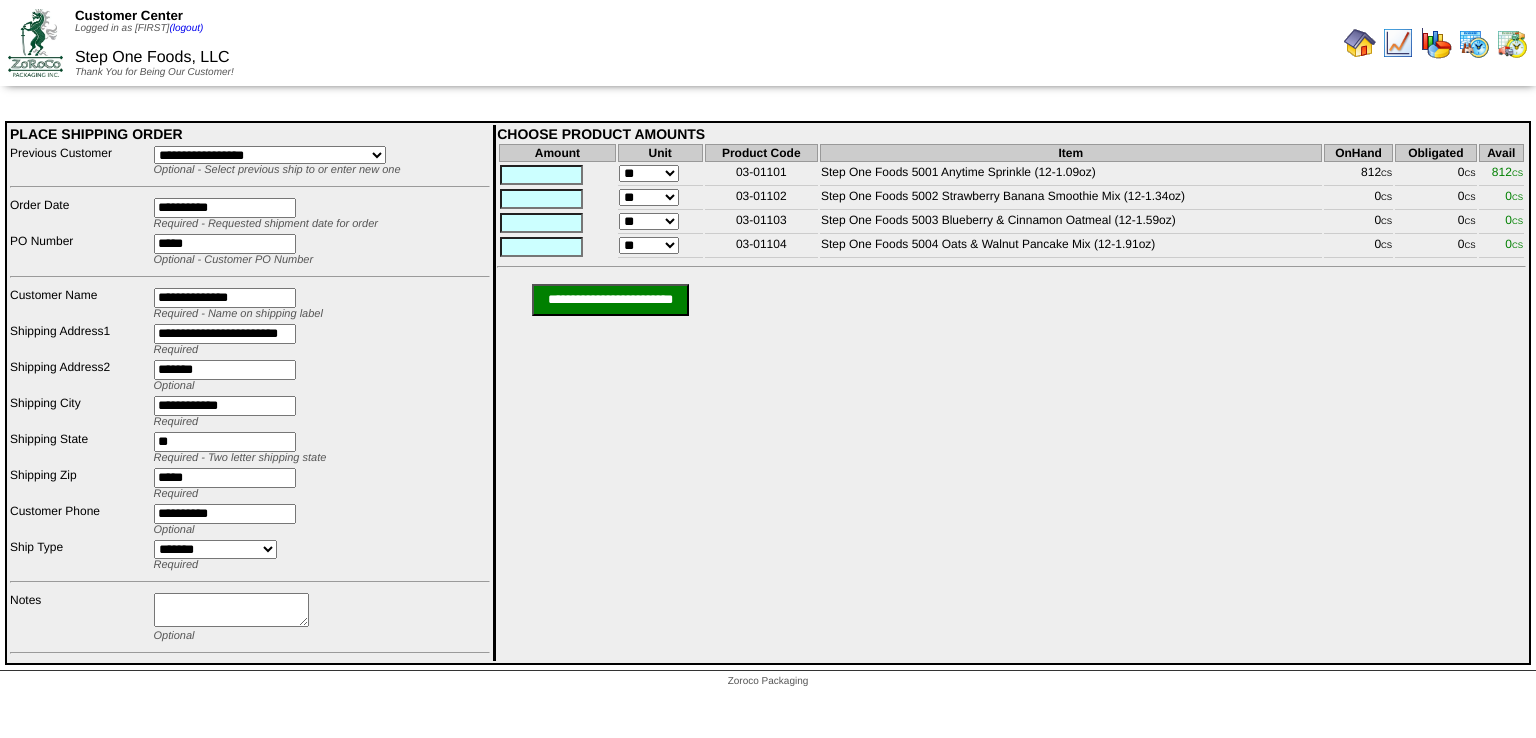 type on "*******" 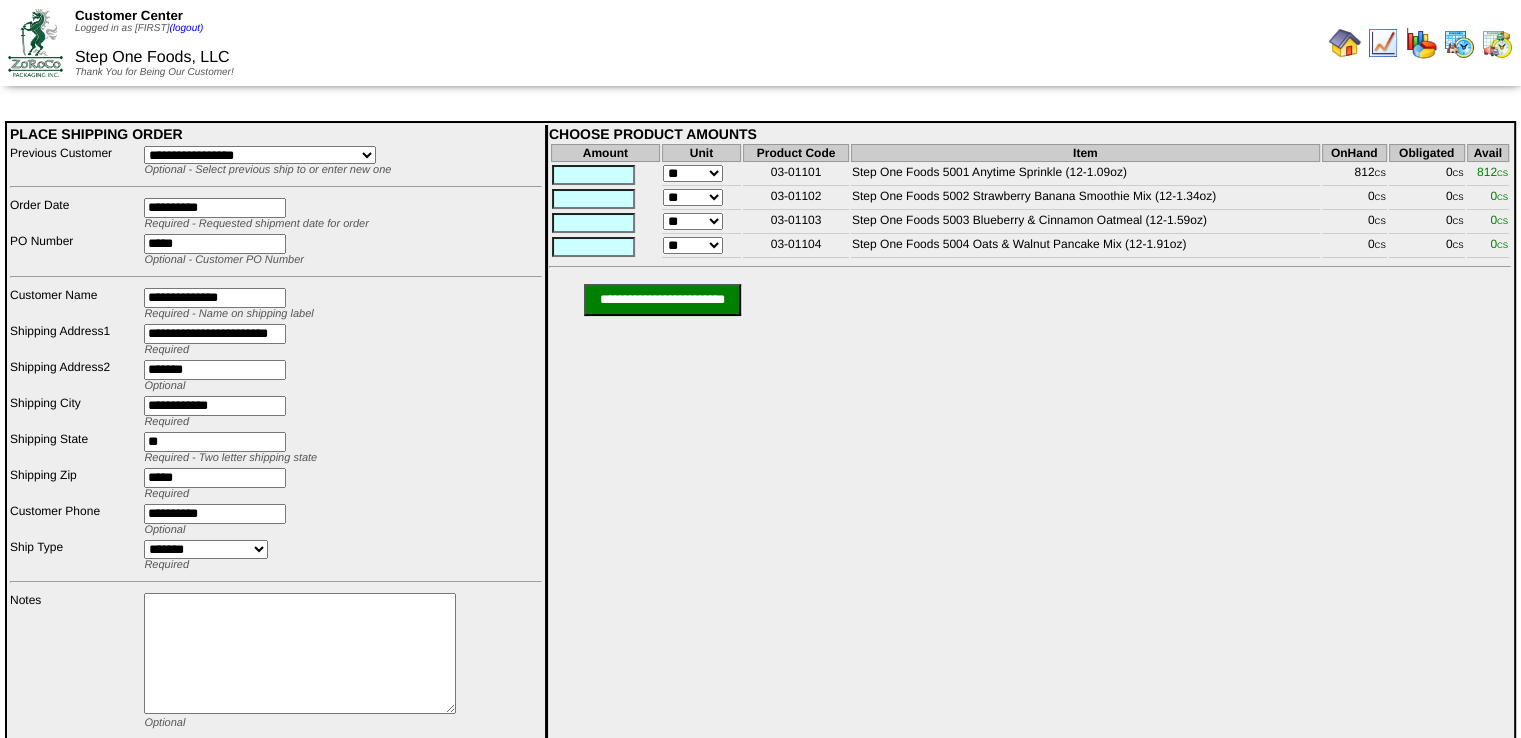 drag, startPoint x: 315, startPoint y: 629, endPoint x: 459, endPoint y: 715, distance: 167.72597 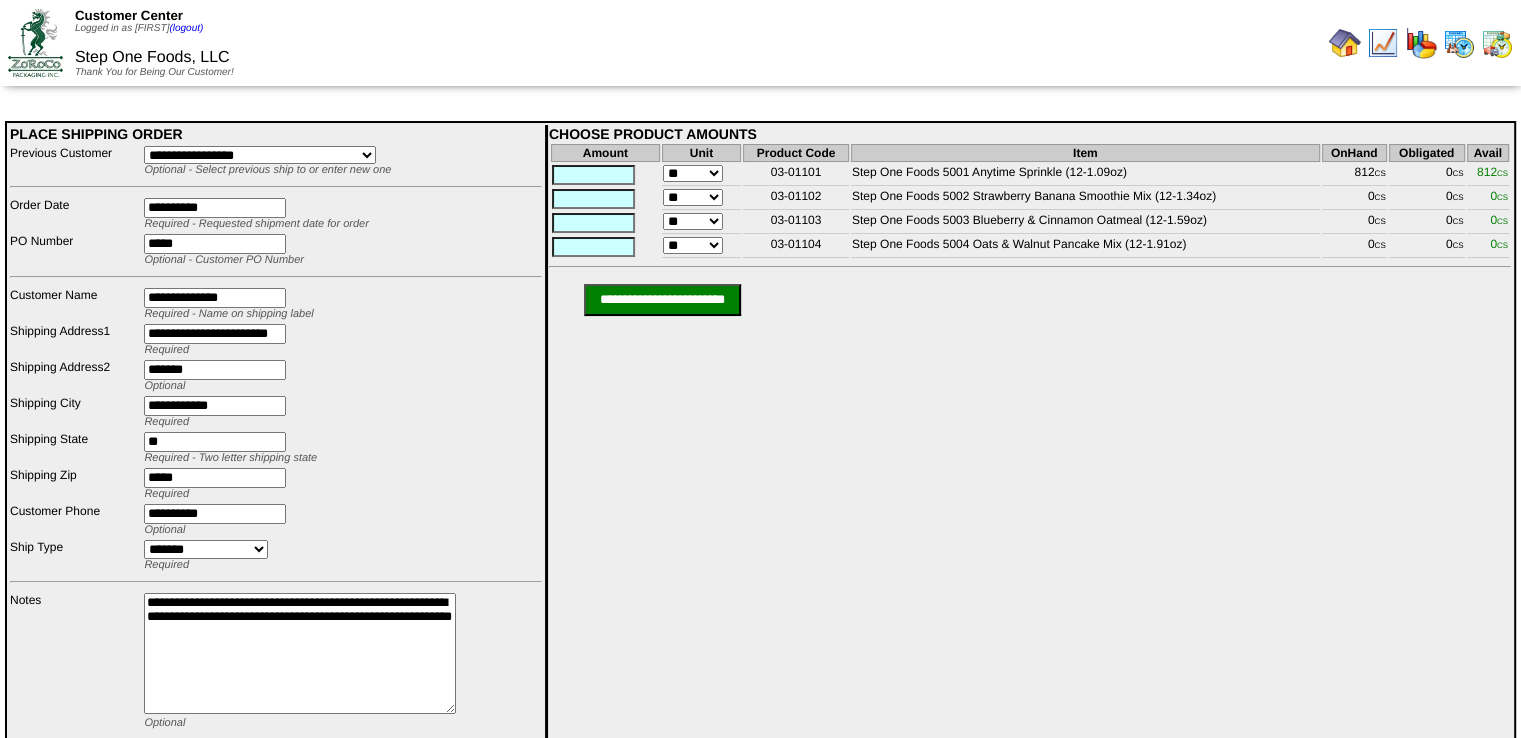 type on "**********" 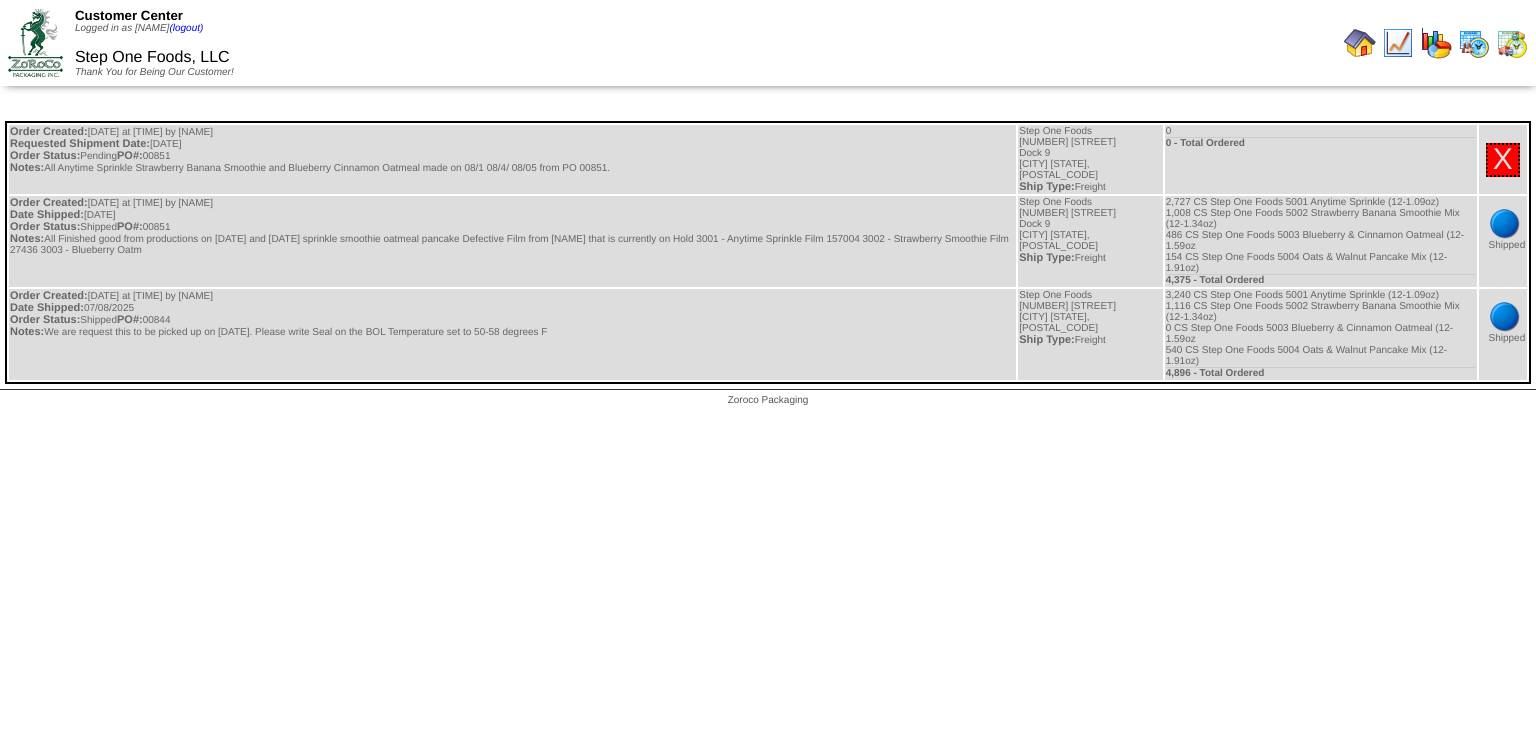 scroll, scrollTop: 0, scrollLeft: 0, axis: both 